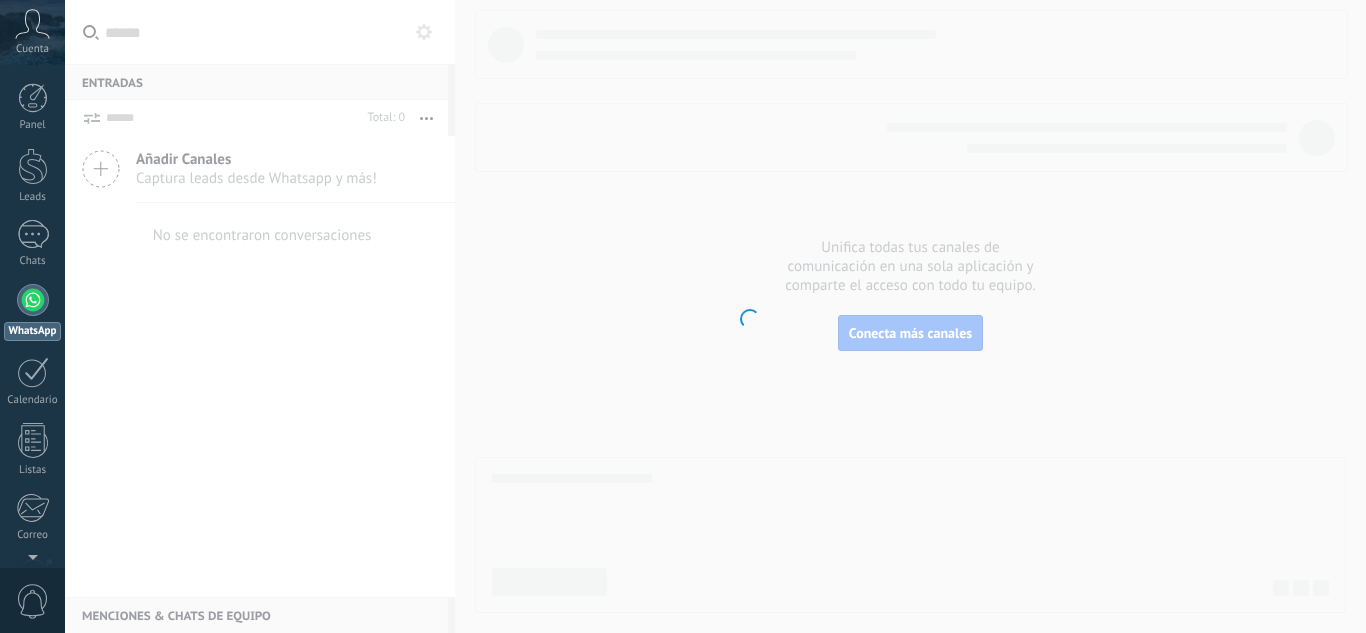 scroll, scrollTop: 0, scrollLeft: 0, axis: both 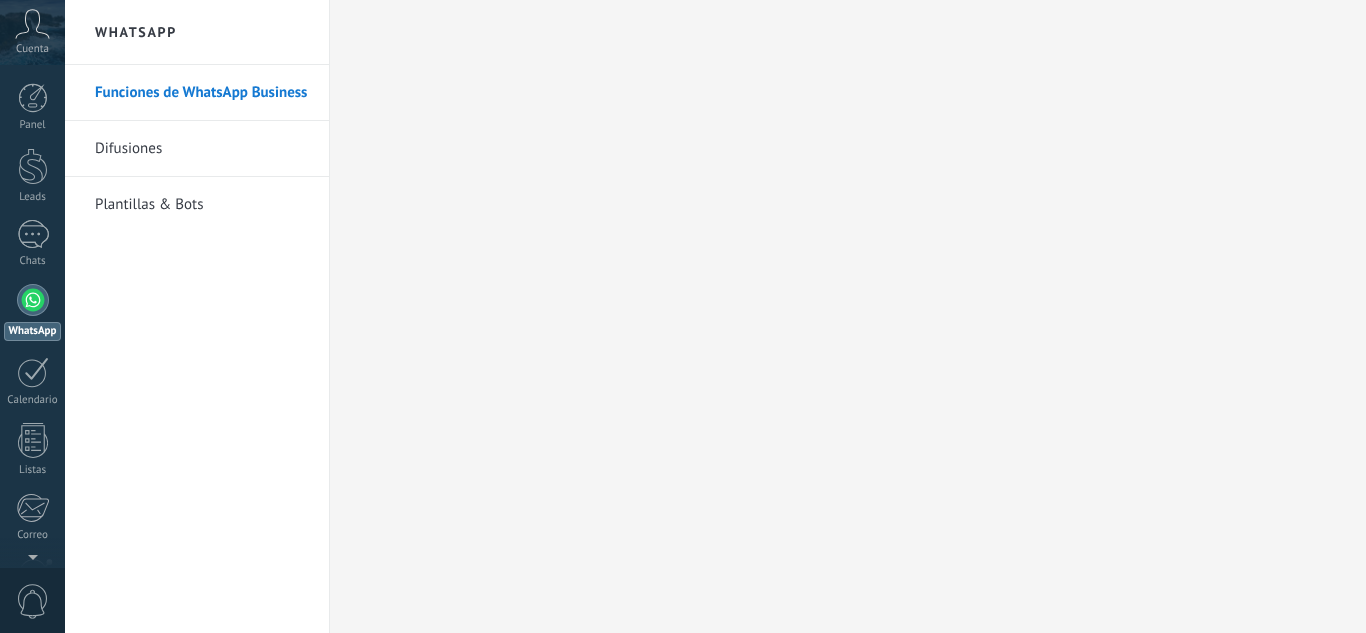 click on "Plantillas & Bots" at bounding box center [202, 205] 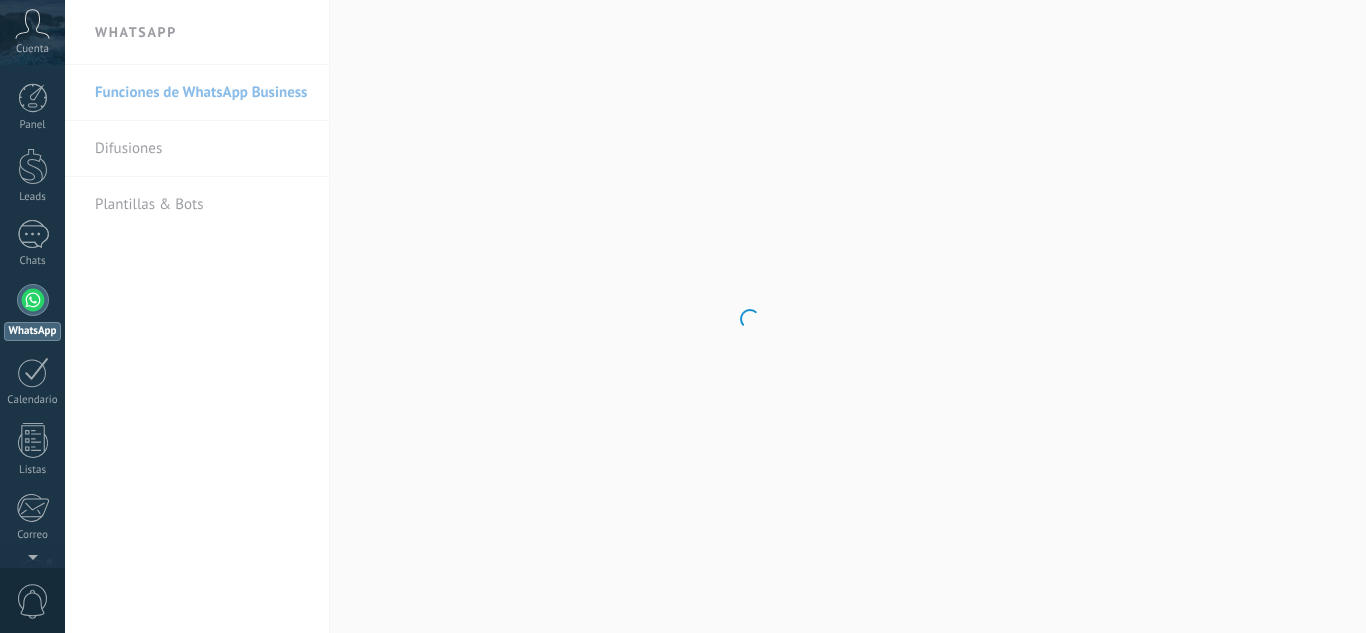click on ".abccls-1,.abccls-2{fill-rule:evenodd}.abccls-2{fill:#fff} .abfcls-1{fill:none}.abfcls-2{fill:#fff} .abncls-1{isolation:isolate}.abncls-2{opacity:.06}.abncls-2,.abncls-3,.abncls-6{mix-blend-mode:multiply}.abncls-3{opacity:.15}.abncls-4,.abncls-8{fill:#fff}.abncls-5{fill:url(#abnlinear-gradient)}.abncls-6{opacity:.04}.abncls-7{fill:url(#abnlinear-gradient-2)}.abncls-8{fill-rule:evenodd} .abqst0{fill:#ffa200} .abwcls-1{fill:#252525} .cls-1{isolation:isolate} .acicls-1{fill:none} .aclcls-1{fill:#232323} .acnst0{display:none} .addcls-1,.addcls-2{fill:none;stroke-miterlimit:10}.addcls-1{stroke:#dfe0e5}.addcls-2{stroke:#a1a7ab} .adecls-1,.adecls-2{fill:none;stroke-miterlimit:10}.adecls-1{stroke:#dfe0e5}.adecls-2{stroke:#a1a7ab} .adqcls-1{fill:#8591a5;fill-rule:evenodd} .aeccls-1{fill:#5c9f37} .aeecls-1{fill:#f86161} .aejcls-1{fill:#8591a5;fill-rule:evenodd} .aekcls-1{fill-rule:evenodd} .aelcls-1{fill-rule:evenodd;fill:currentColor} .aemcls-1{fill-rule:evenodd;fill:currentColor} .aencls-2{fill:#f86161;opacity:.3}" at bounding box center [683, 316] 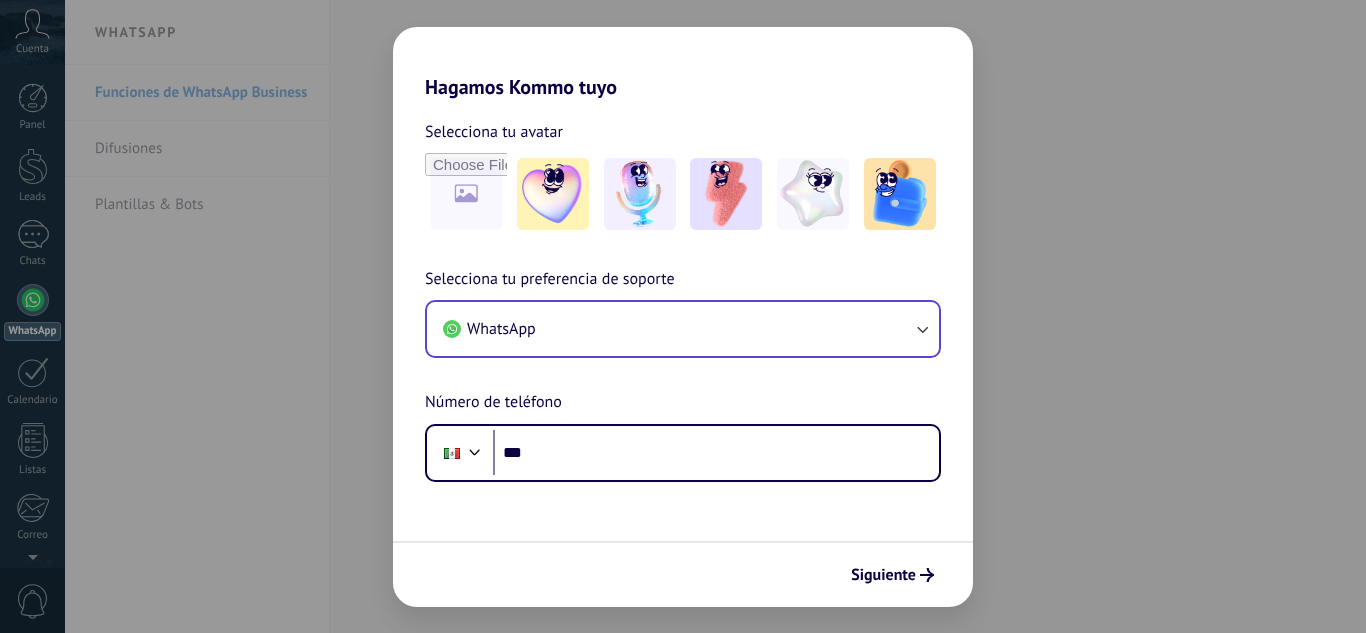 scroll, scrollTop: 0, scrollLeft: 0, axis: both 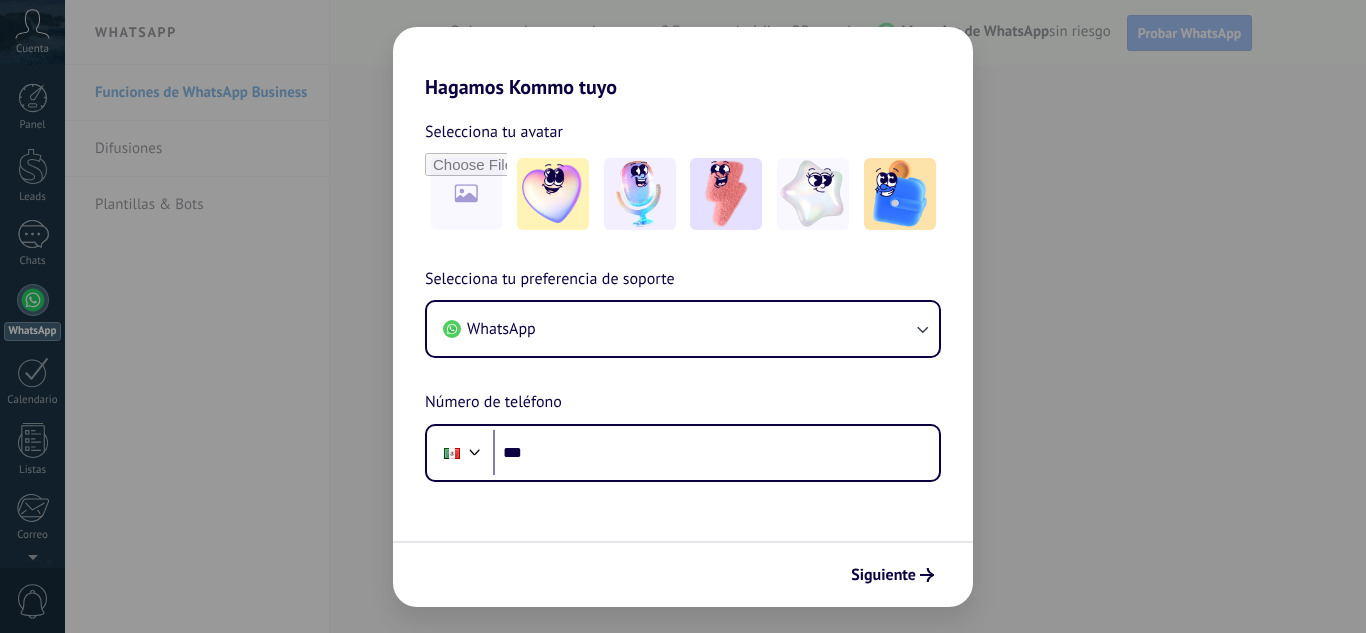 click on "Hagamos Kommo tuyo Selecciona tu avatar Selecciona tu preferencia de soporte WhatsApp Número de teléfono Phone *** Siguiente" at bounding box center [683, 316] 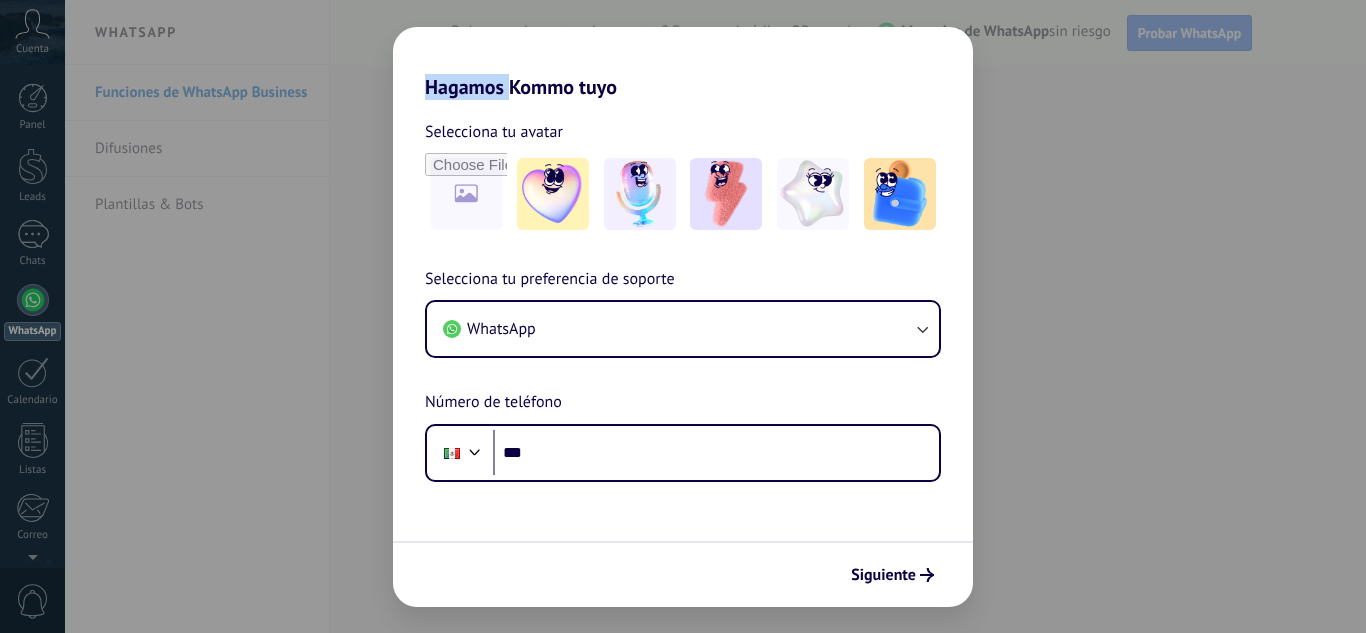 drag, startPoint x: 7, startPoint y: 238, endPoint x: 22, endPoint y: 235, distance: 15.297058 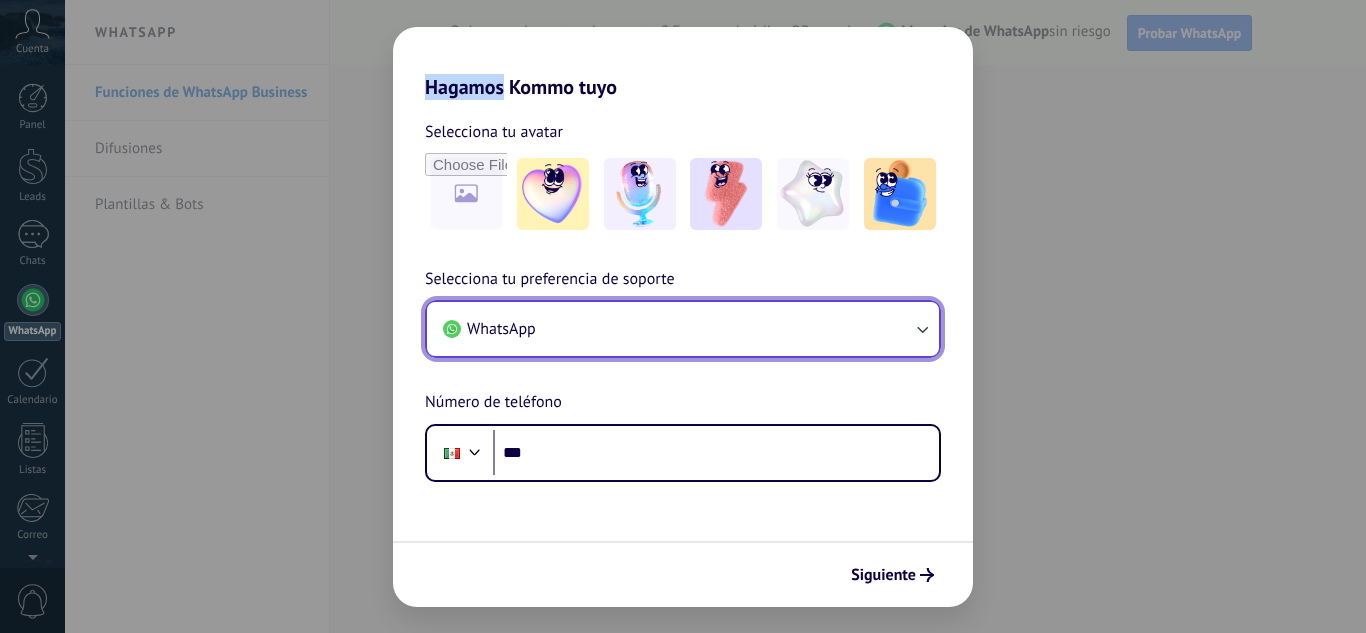 click at bounding box center (922, 329) 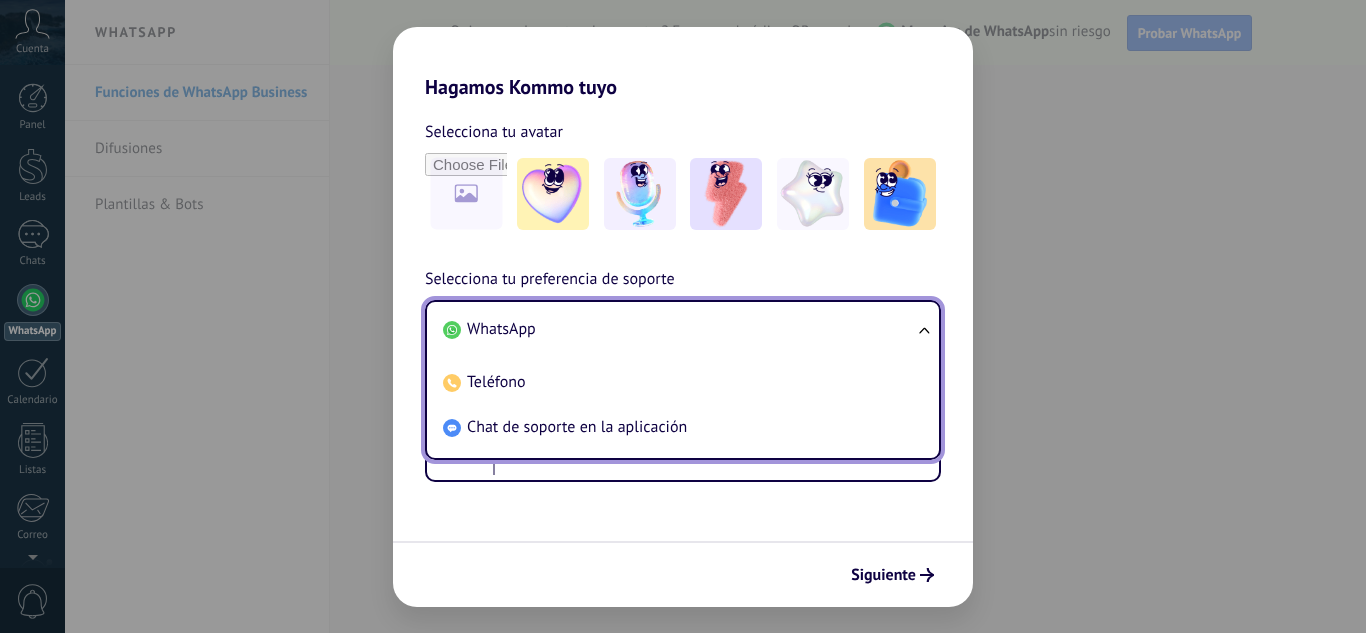 click on "WhatsApp Teléfono Chat de soporte en la aplicación" at bounding box center [683, 380] 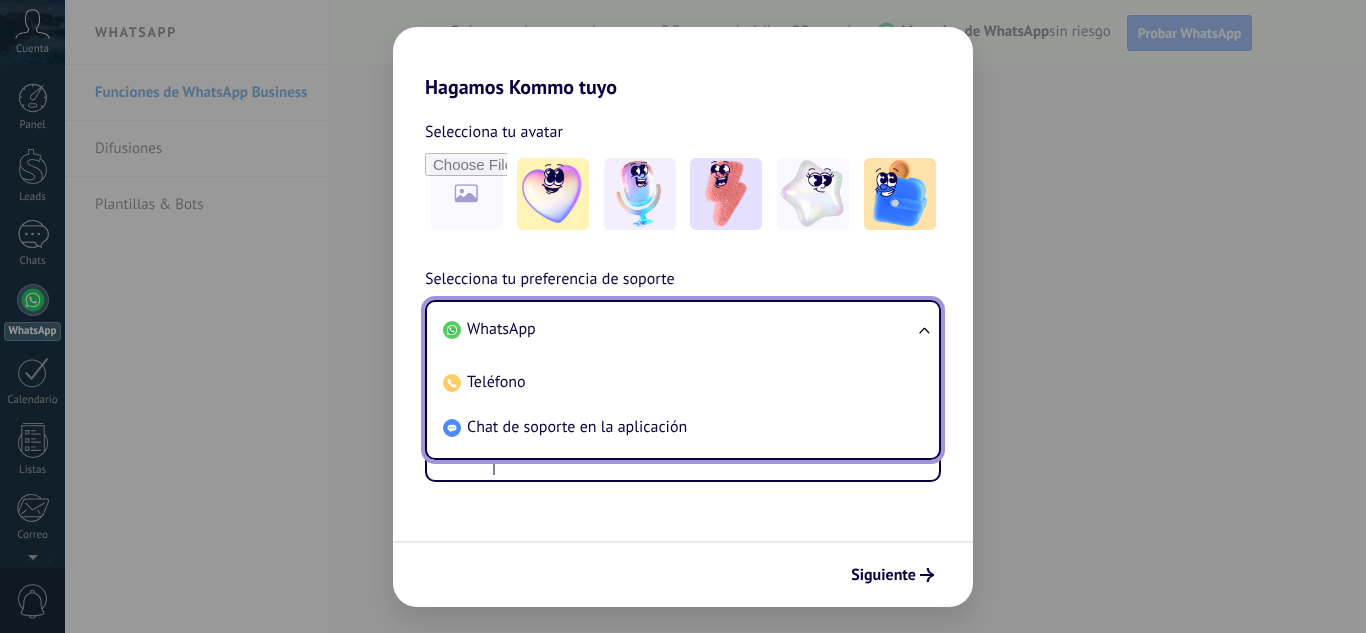 click on "Kommo tuyo Selecciona tu avatar Selecciona tu preferencia de soporte WhatsApp WhatsApp Teléfono Chat de soporte en la aplicación Número de teléfono Phone *** Siguiente" at bounding box center [683, 316] 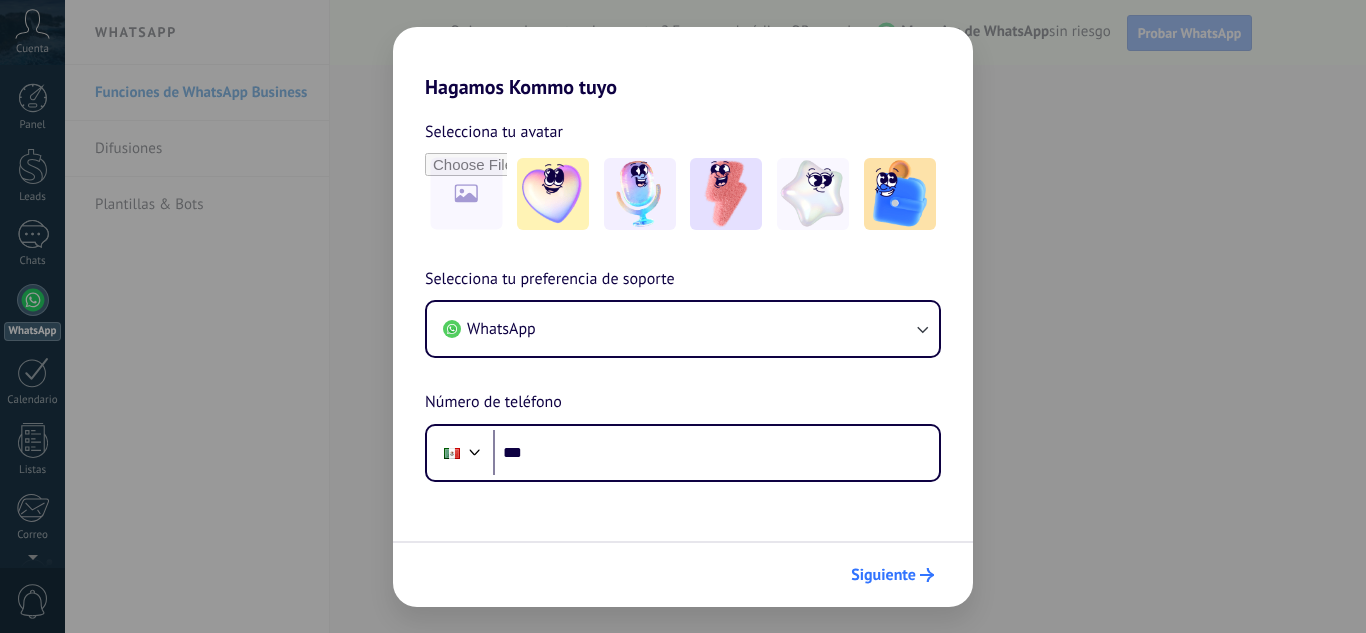 click on "Siguiente" at bounding box center (883, 575) 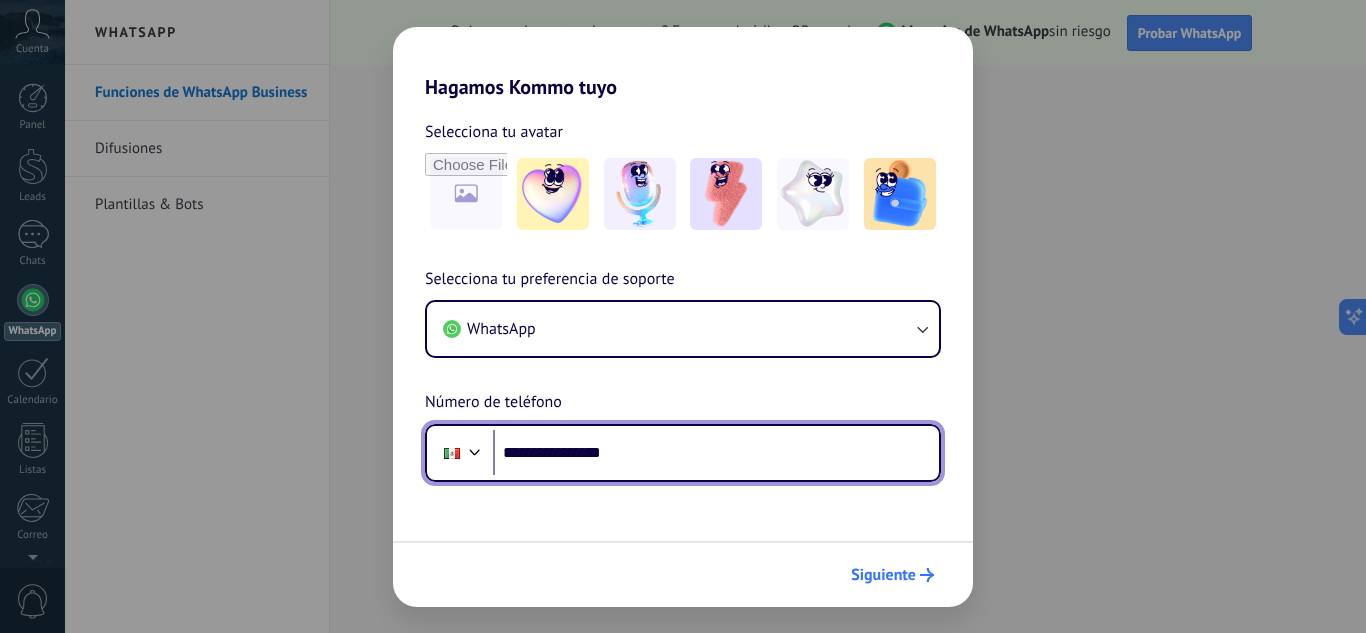 type on "**********" 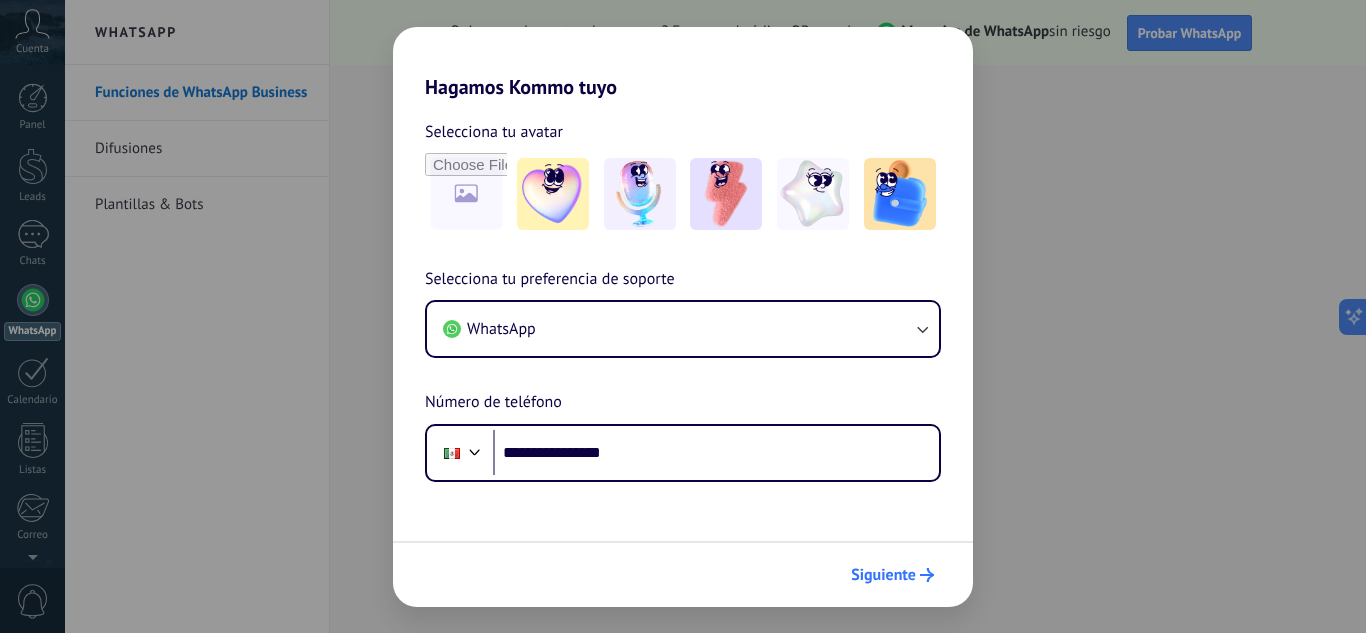 click on "Siguiente" at bounding box center [883, 575] 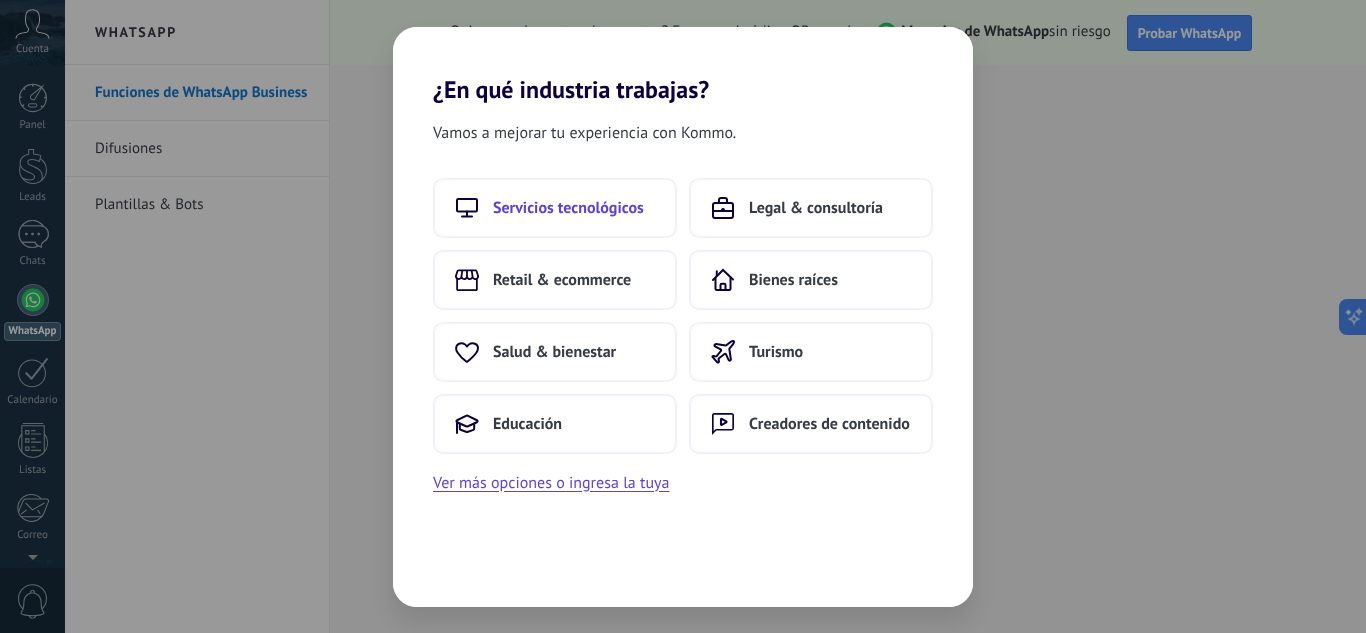 click on "Servicios tecnológicos" at bounding box center [568, 208] 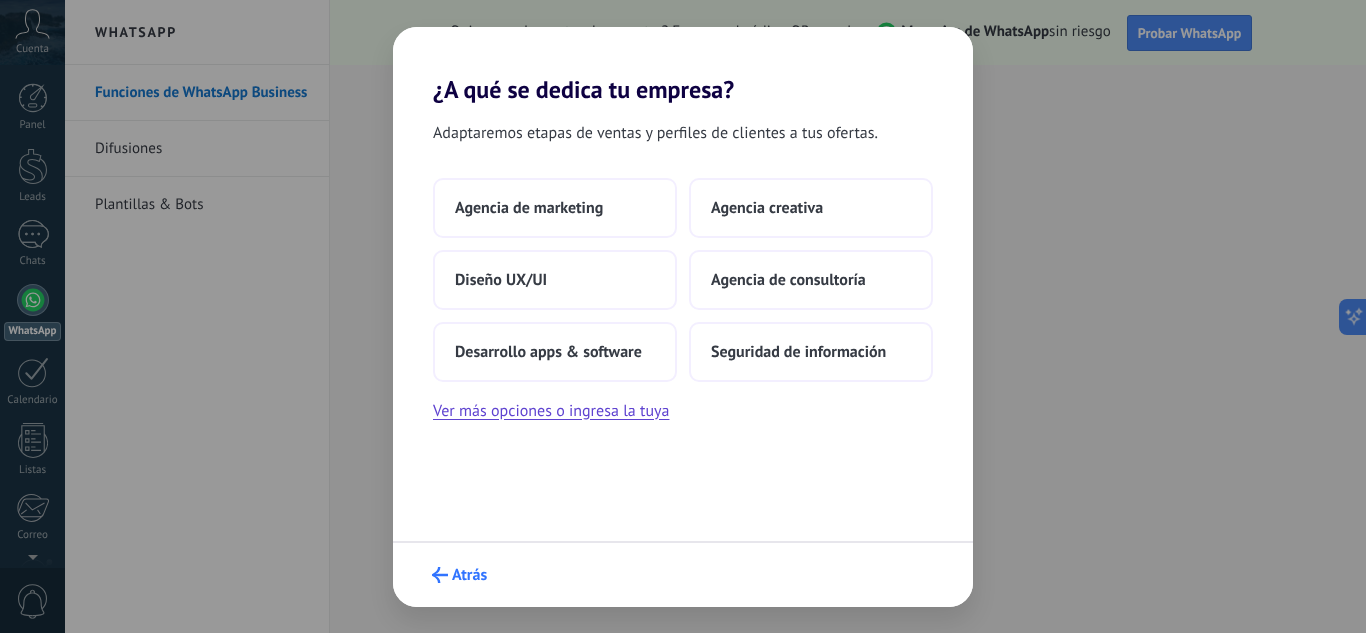 click on "Atrás" at bounding box center [459, 575] 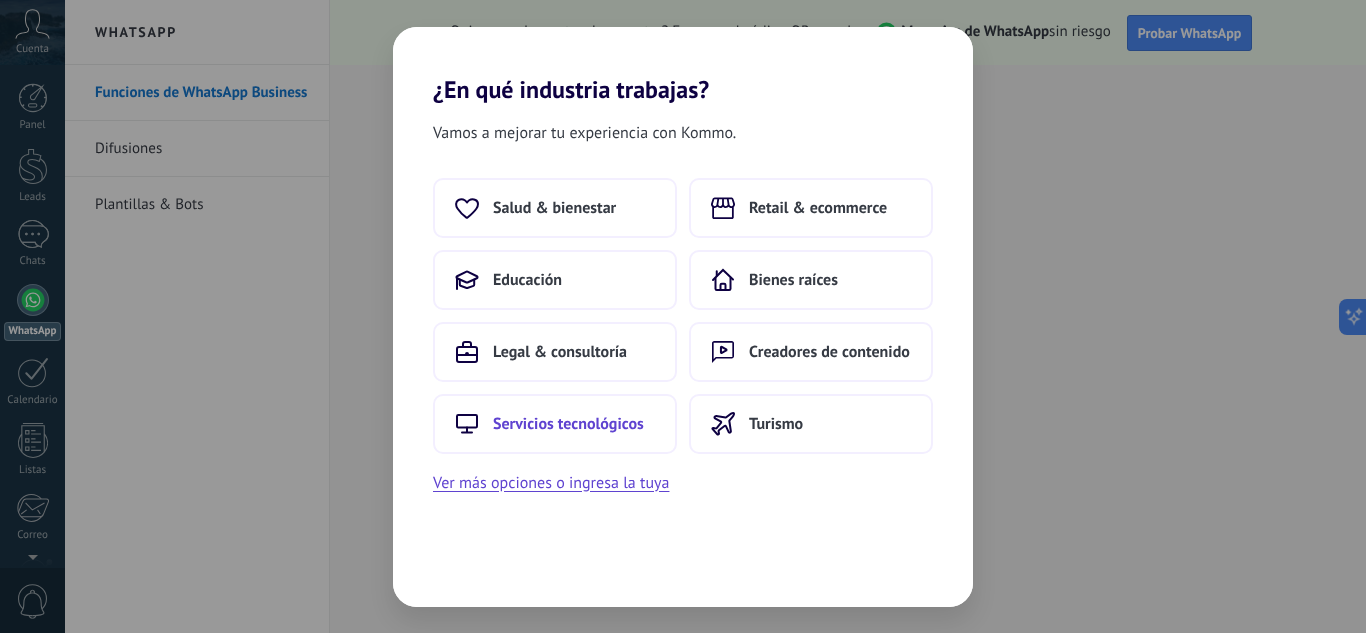 click on "Servicios tecnológicos" at bounding box center [554, 208] 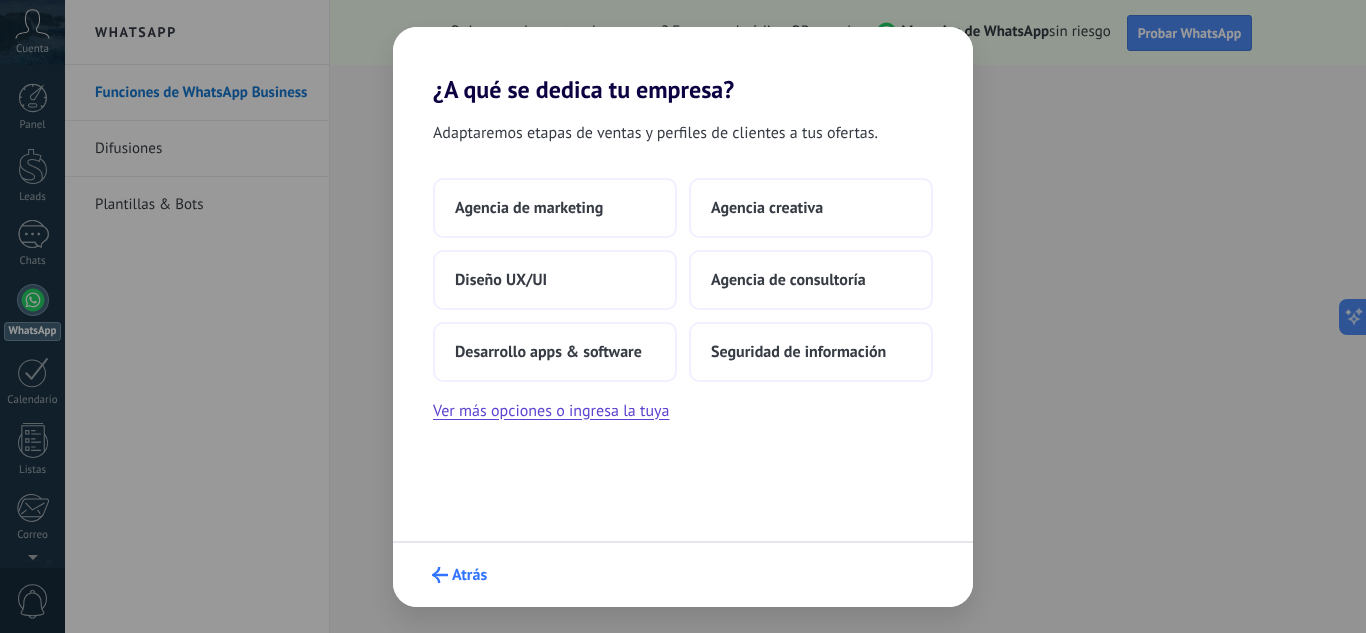 click on "Atrás" at bounding box center (459, 575) 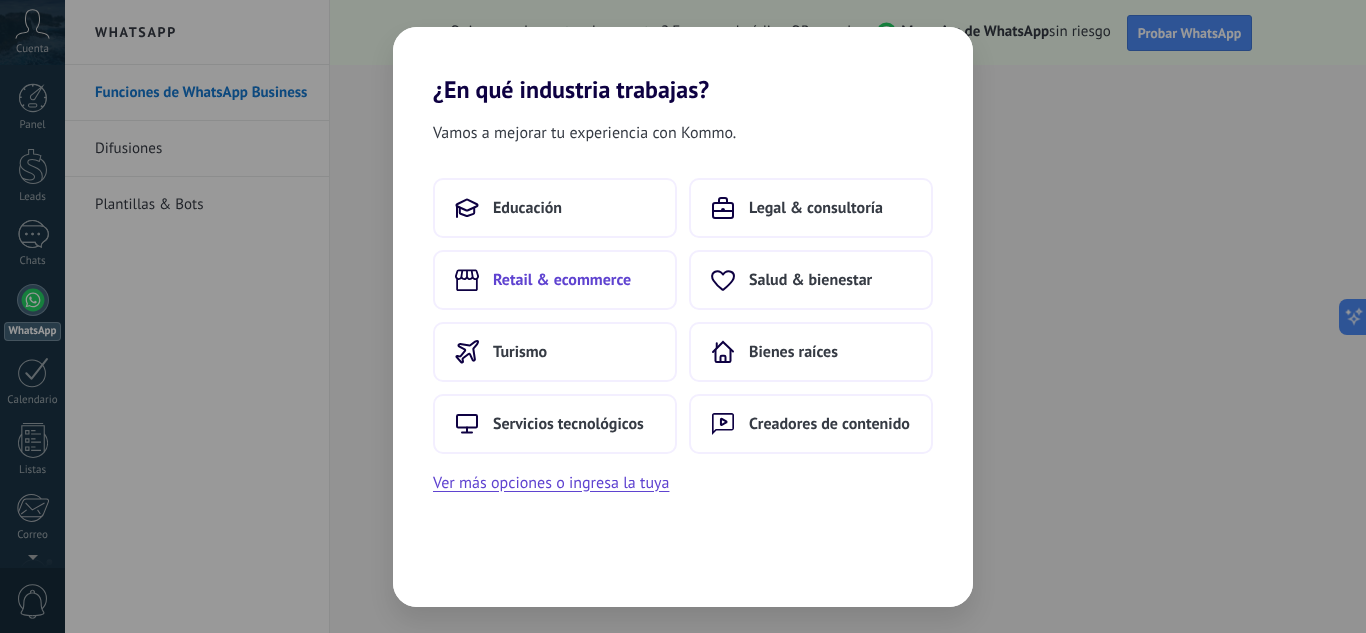 click on "Retail & ecommerce" at bounding box center (555, 280) 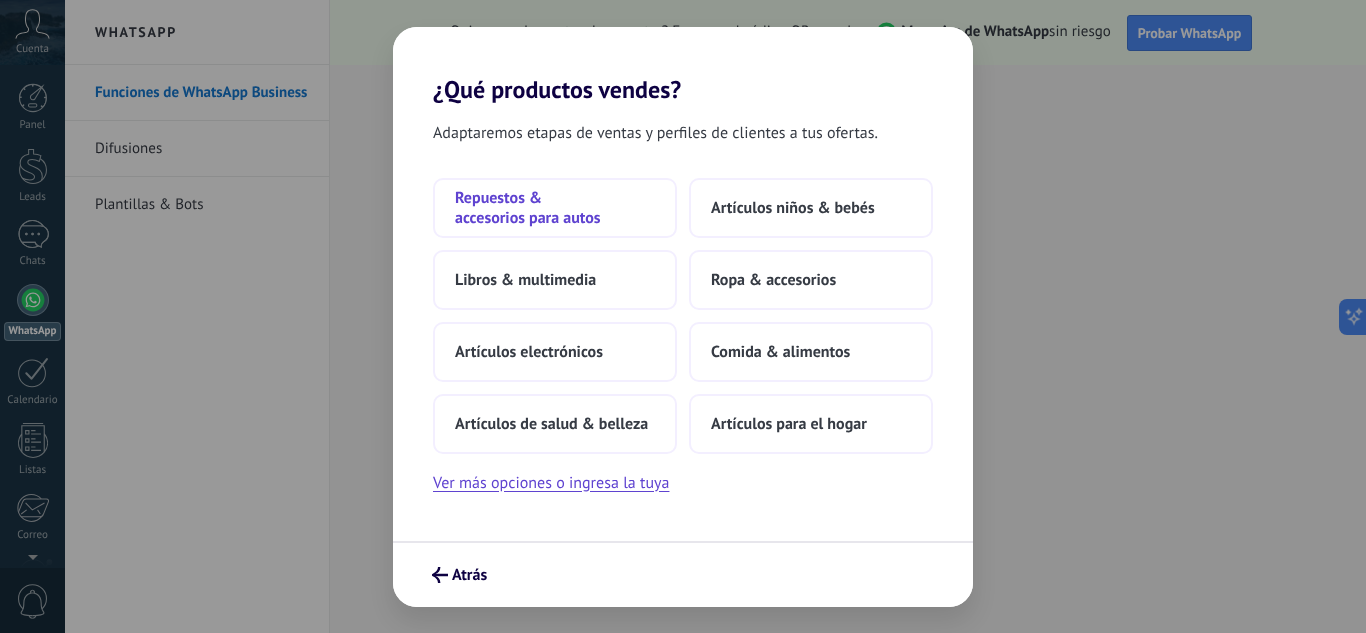 click on "Repuestos & accesorios para autos" at bounding box center (555, 208) 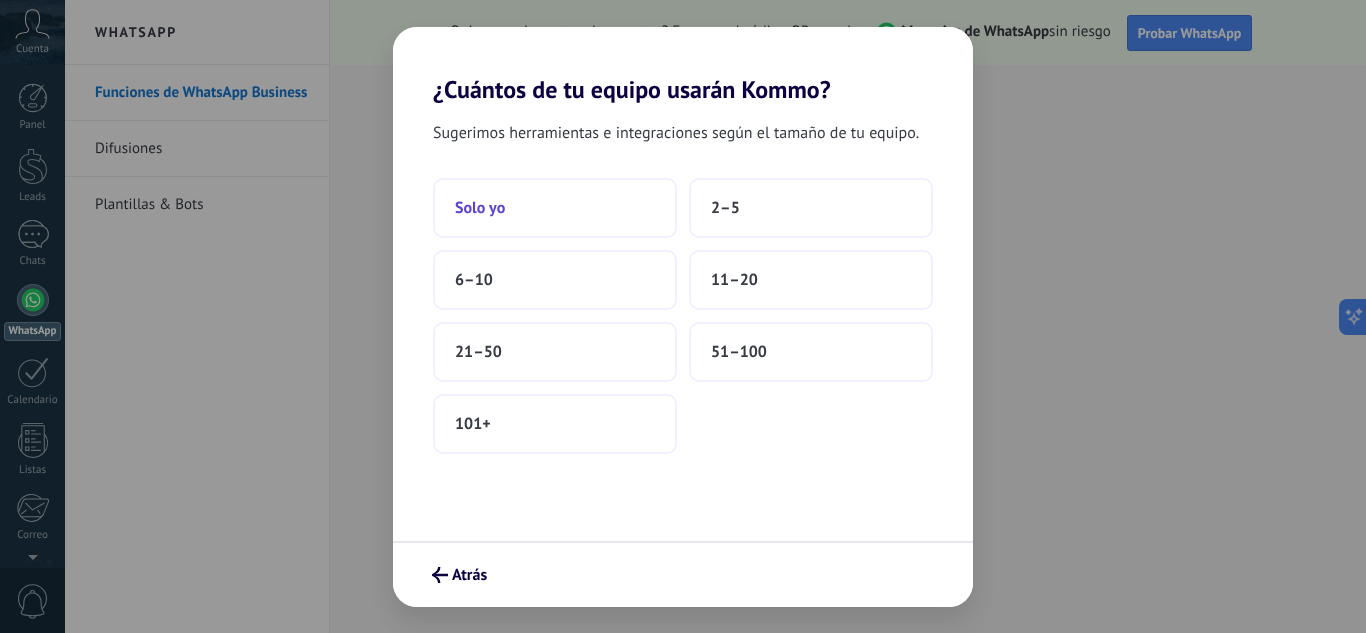 click on "Solo yo" at bounding box center [555, 208] 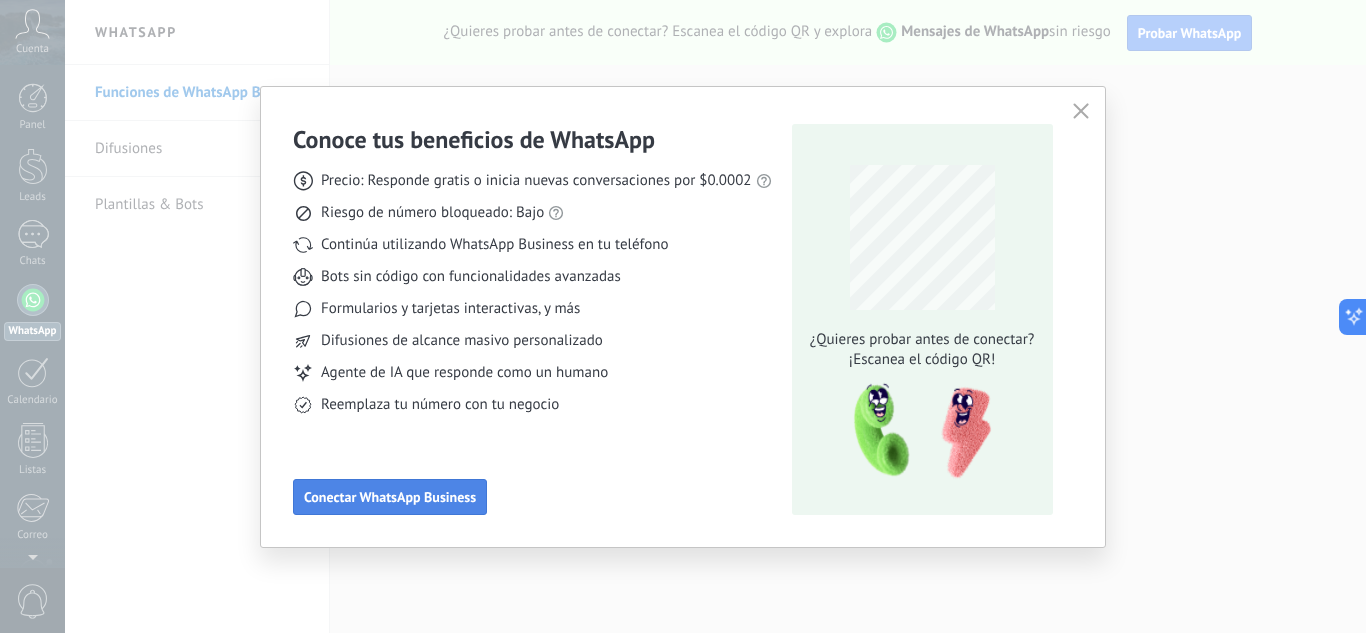 click on "Conectar WhatsApp Business" at bounding box center (390, 497) 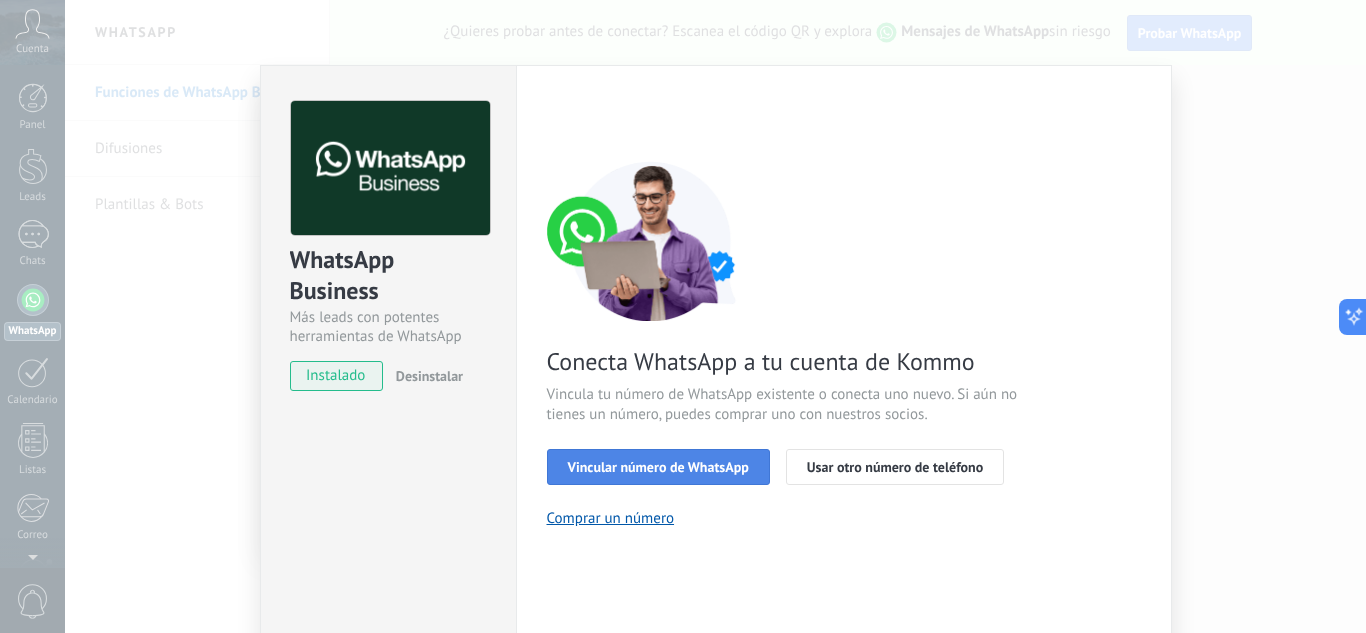 click on "Vincular número de WhatsApp" at bounding box center (658, 467) 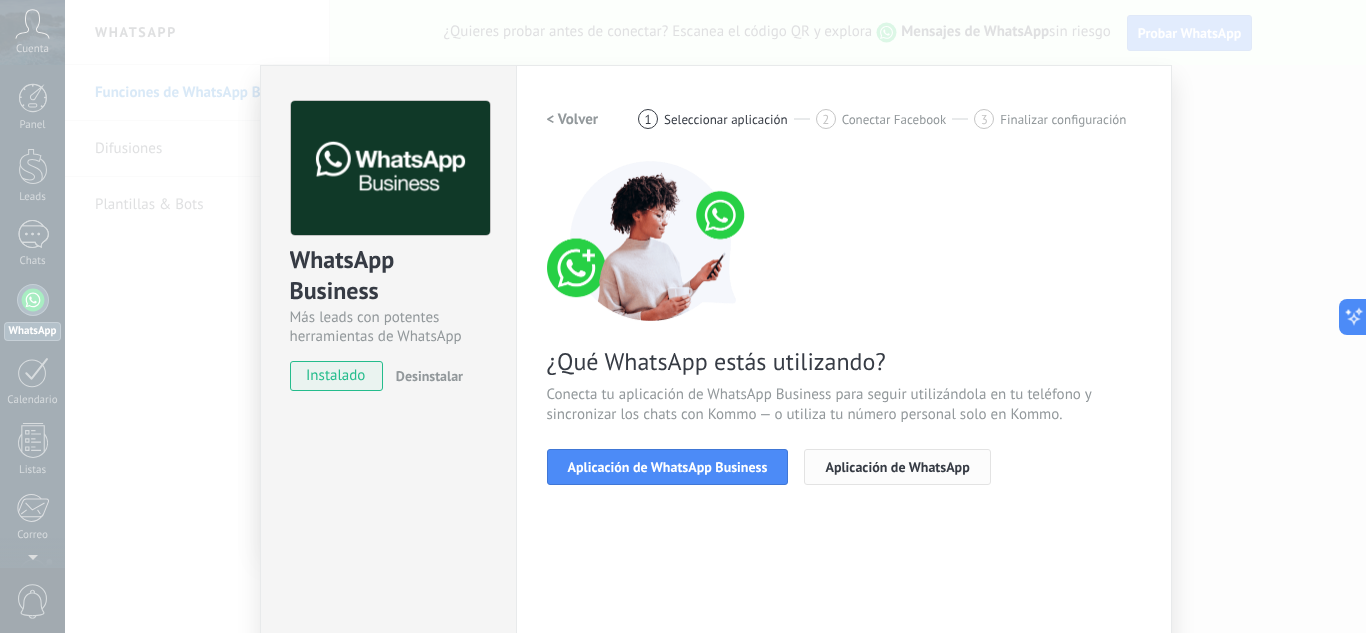 click on "Aplicación de WhatsApp" at bounding box center (897, 467) 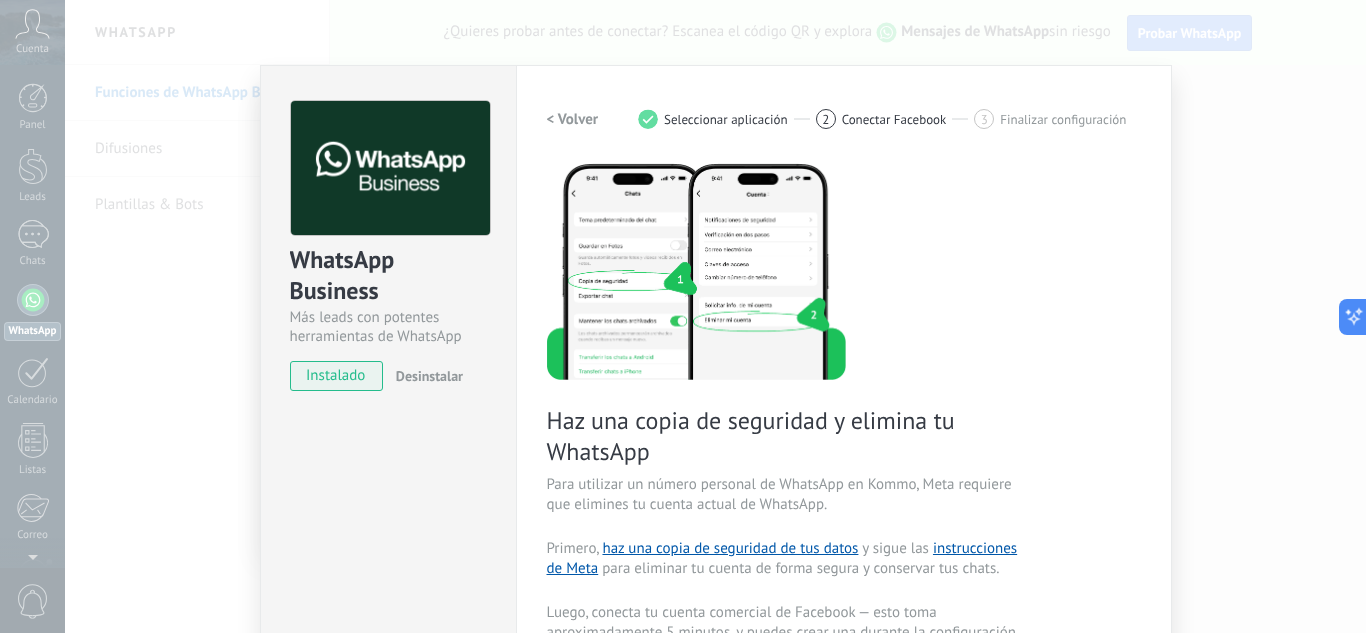 scroll, scrollTop: 100, scrollLeft: 0, axis: vertical 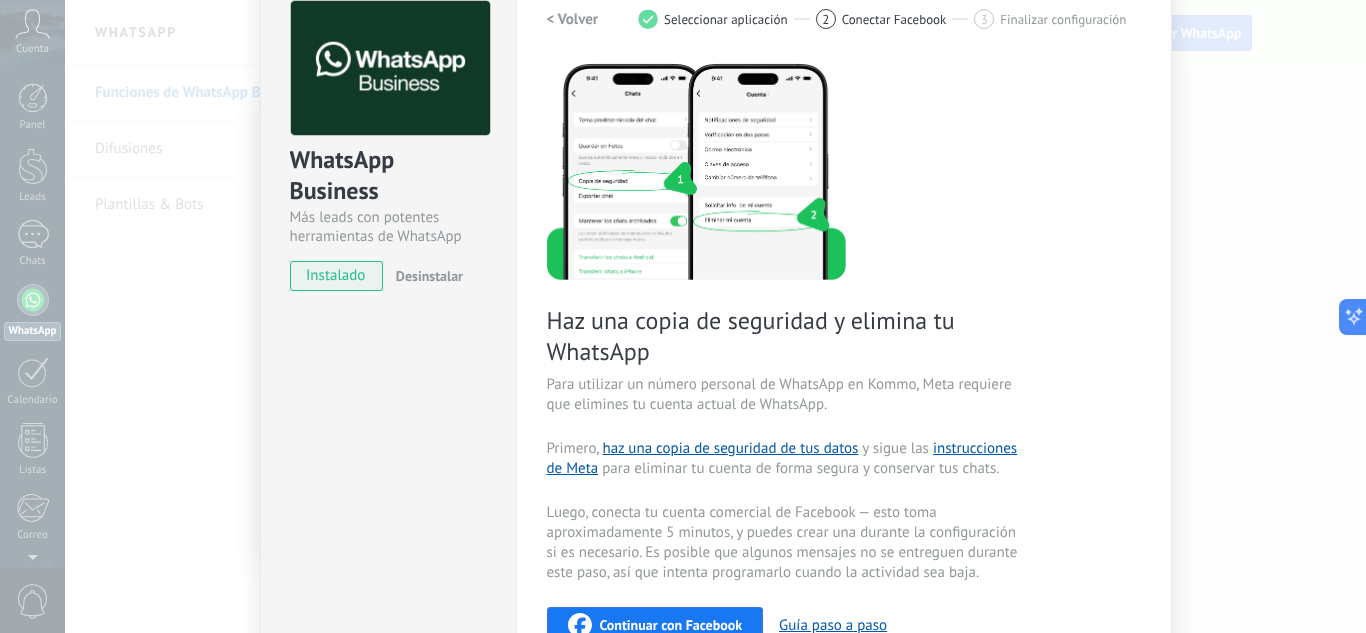 click on "WhatsApp Business Más leads con potentes herramientas de WhatsApp instalado Desinstalar ¿Quieres probar la integración primero?   Escanea el código QR   para ver cómo funciona. Configuraciones Autorizaciones This tab logs the users who have granted integration access to this account. If you want to to remove a user's ability to send requests to the account on behalf of this integration, you can revoke access. If access is revoked from all users, the integration will stop working. This app is installed, but no one has given it access yet. WhatsApp Cloud API más _:  Guardar   Volver 1 Seleccionar aplicación 2 Conectar Facebook  3 Finalizar configuración Haz una copia de seguridad y elimina tu WhatsApp Para utilizar un número personal de WhatsApp en Kommo, Meta requiere que elimines tu cuenta actual de WhatsApp. Primero,    haz una copia de seguridad de tus datos   y sigue las   instrucciones de Meta   para eliminar tu cuenta de forma segura y conservar tus chats. Continuar con Facebook" at bounding box center (715, 316) 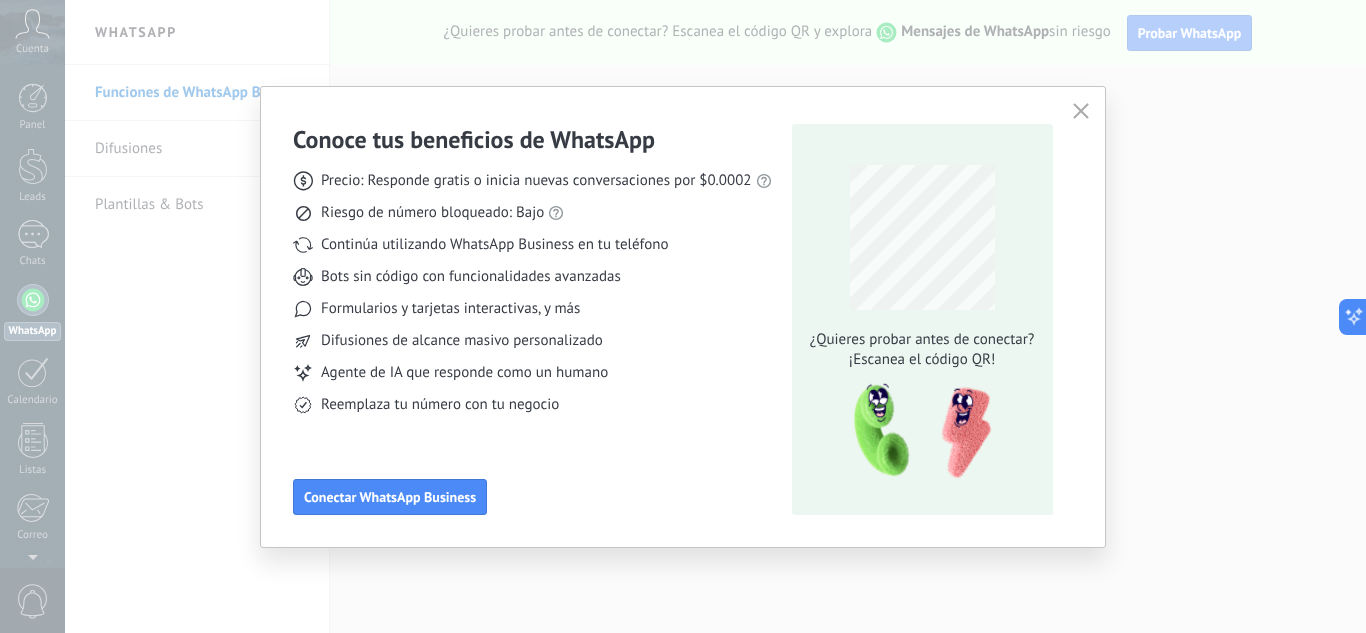 scroll, scrollTop: 0, scrollLeft: 0, axis: both 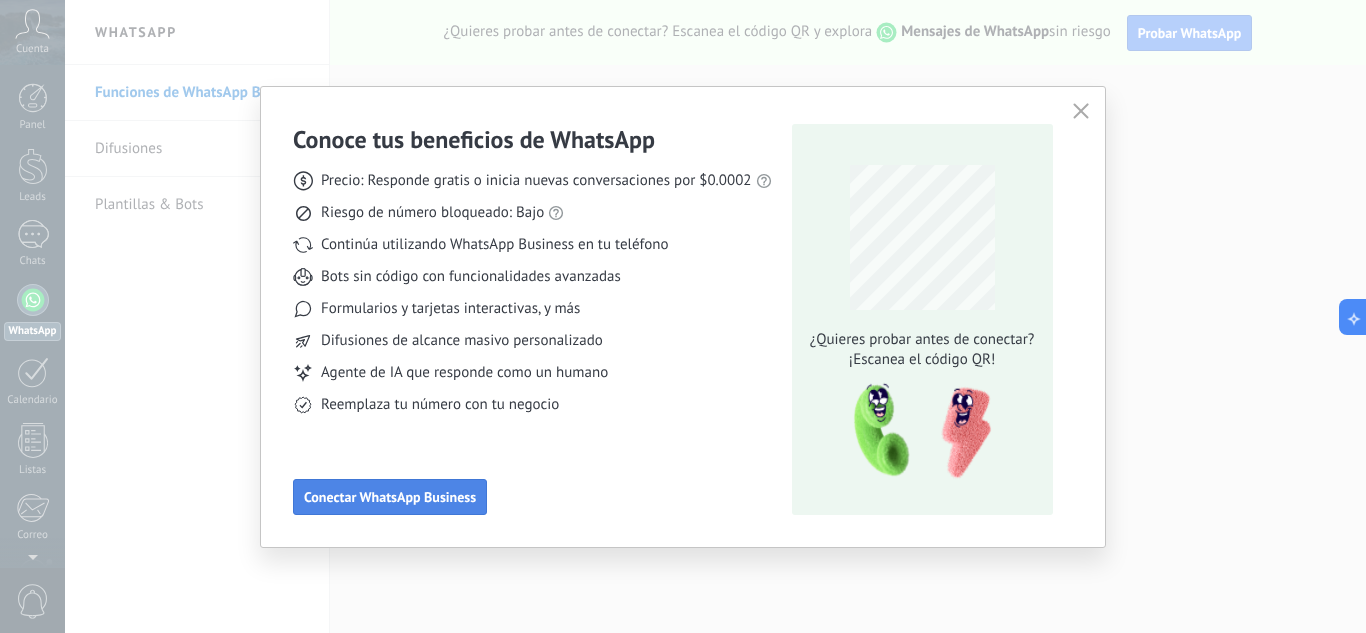 click on "Conectar WhatsApp Business" at bounding box center (390, 497) 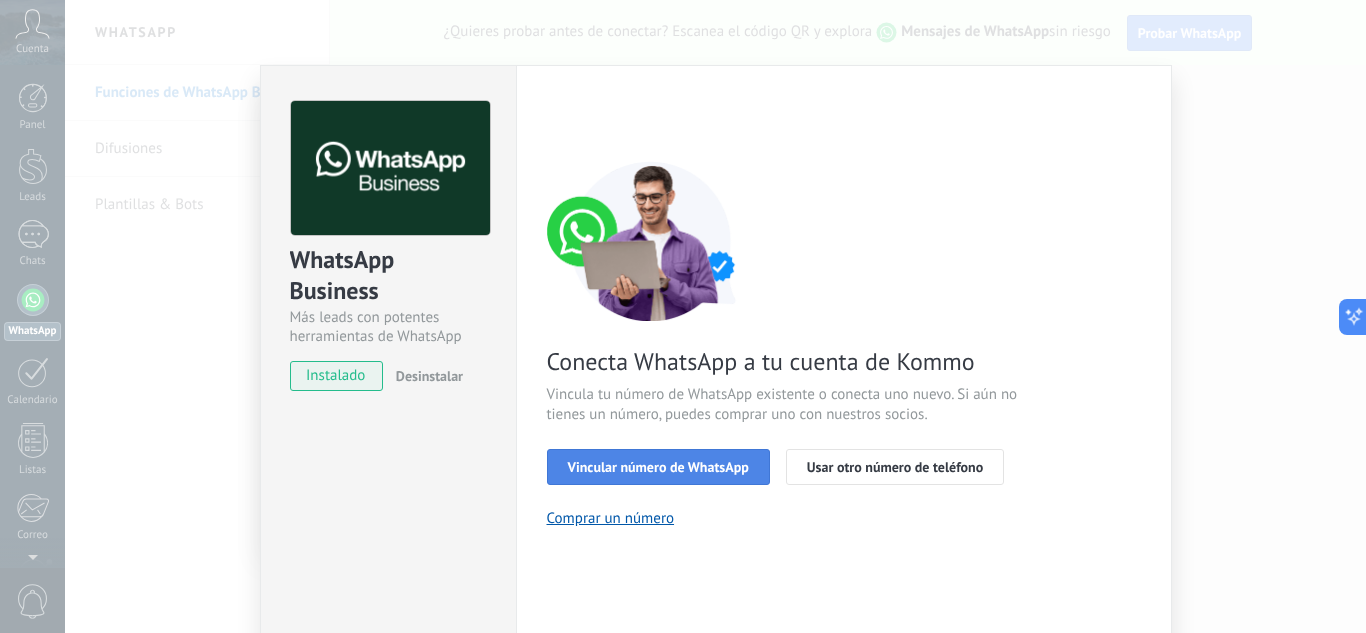 click on "Vincular número de WhatsApp" at bounding box center (658, 467) 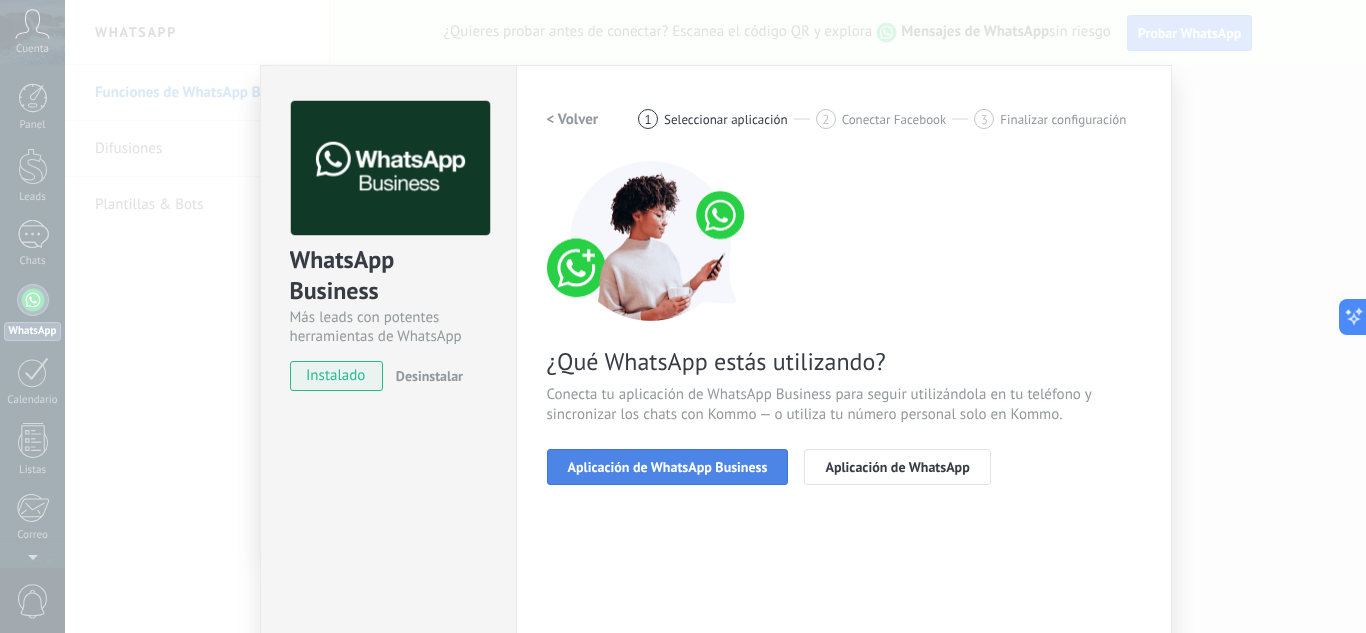 click on "Aplicación de WhatsApp Business" at bounding box center [668, 467] 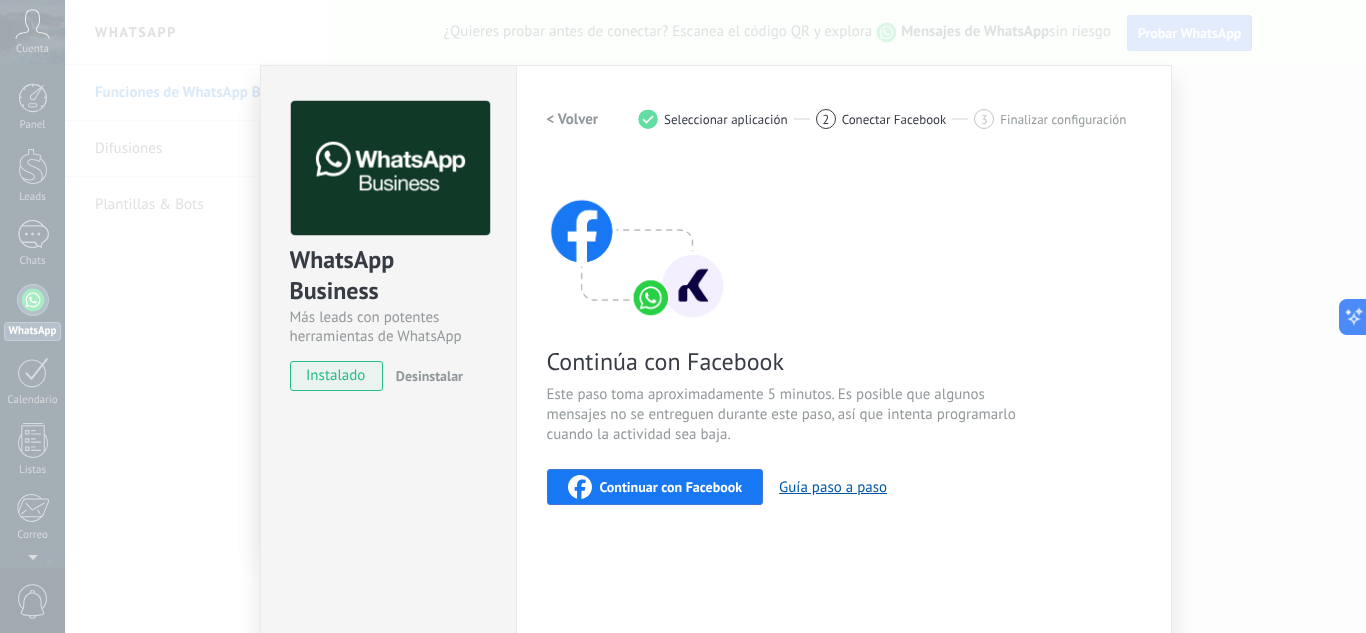 click on "Continuar con Facebook" at bounding box center (671, 487) 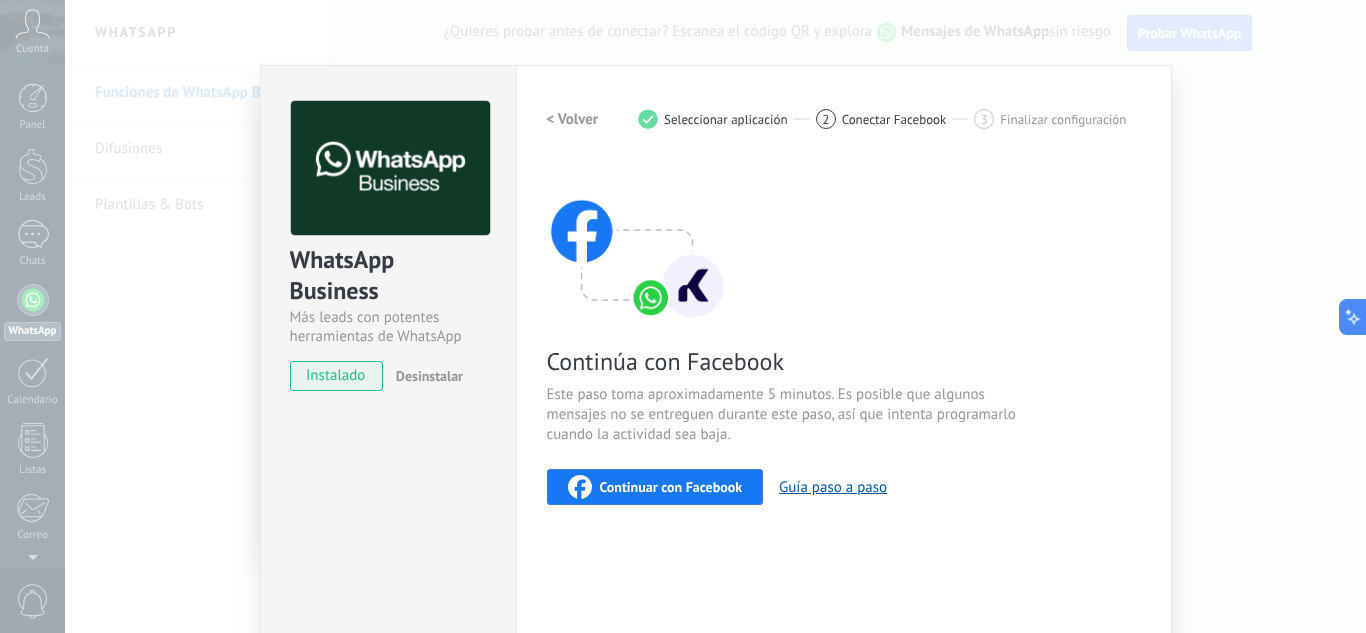 click on "< Volver" at bounding box center [573, 119] 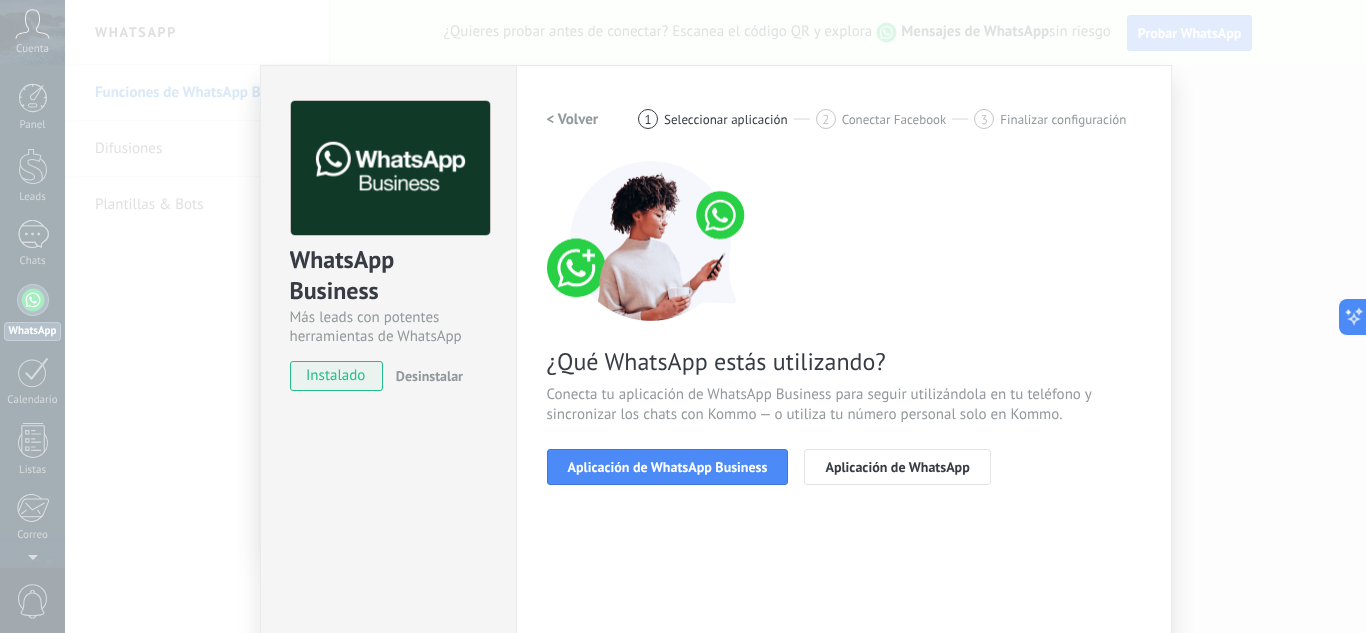 click on "< Volver" at bounding box center [573, 119] 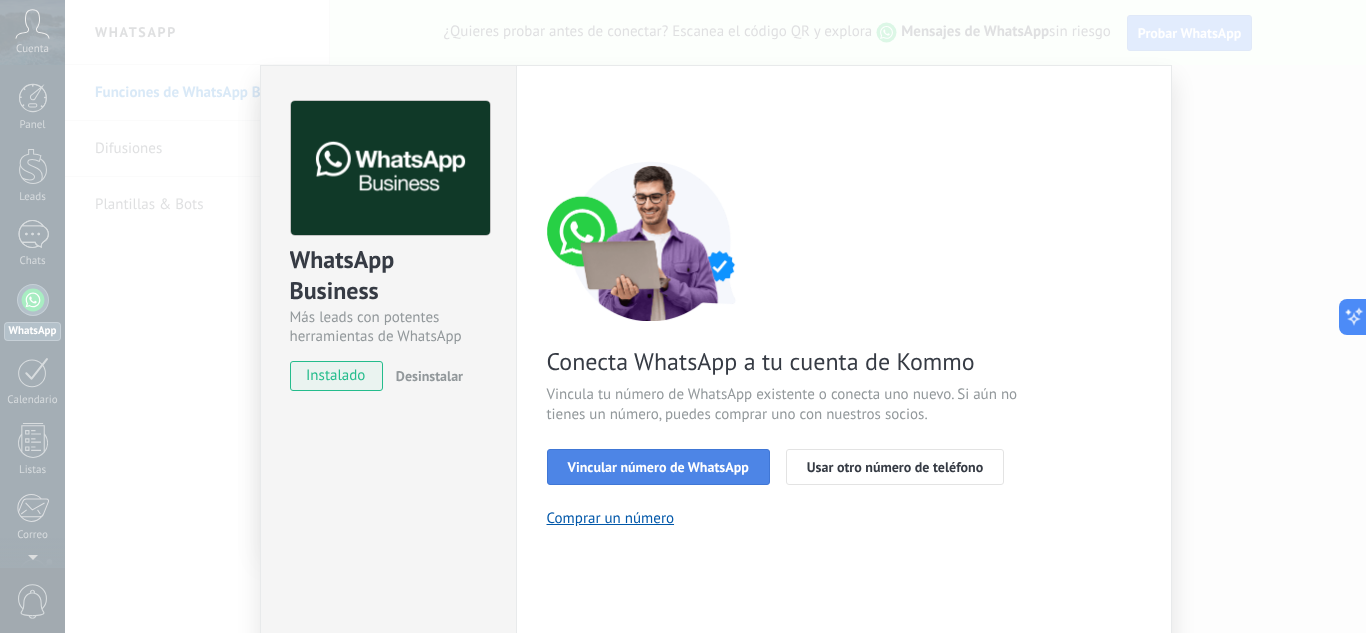 click on "Vincular número de WhatsApp" at bounding box center (658, 467) 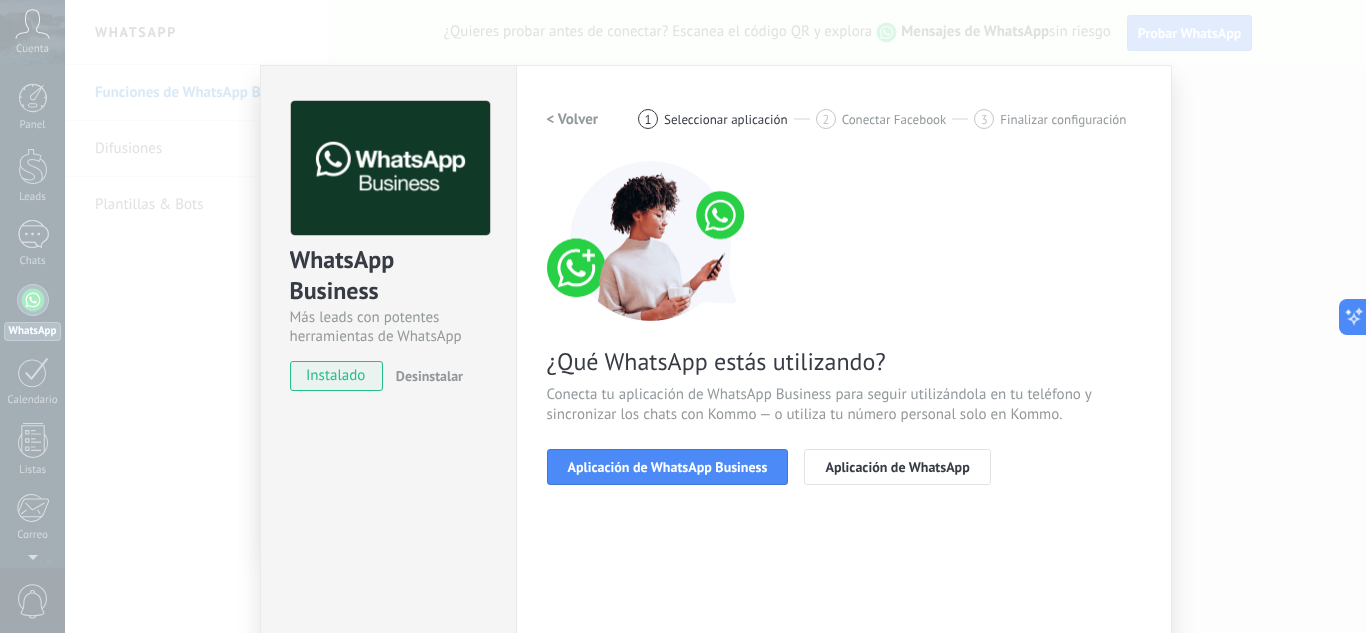 click on "Aplicación de WhatsApp Business" at bounding box center (668, 467) 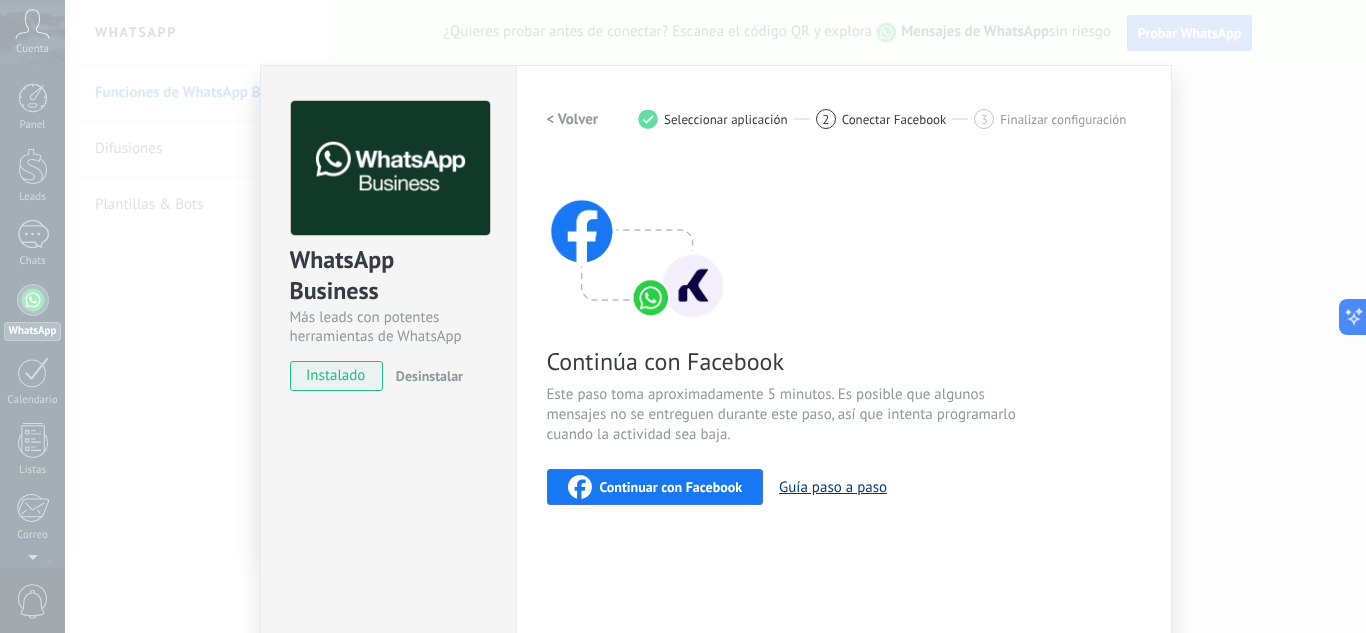 click on "Guía paso a paso" at bounding box center [833, 487] 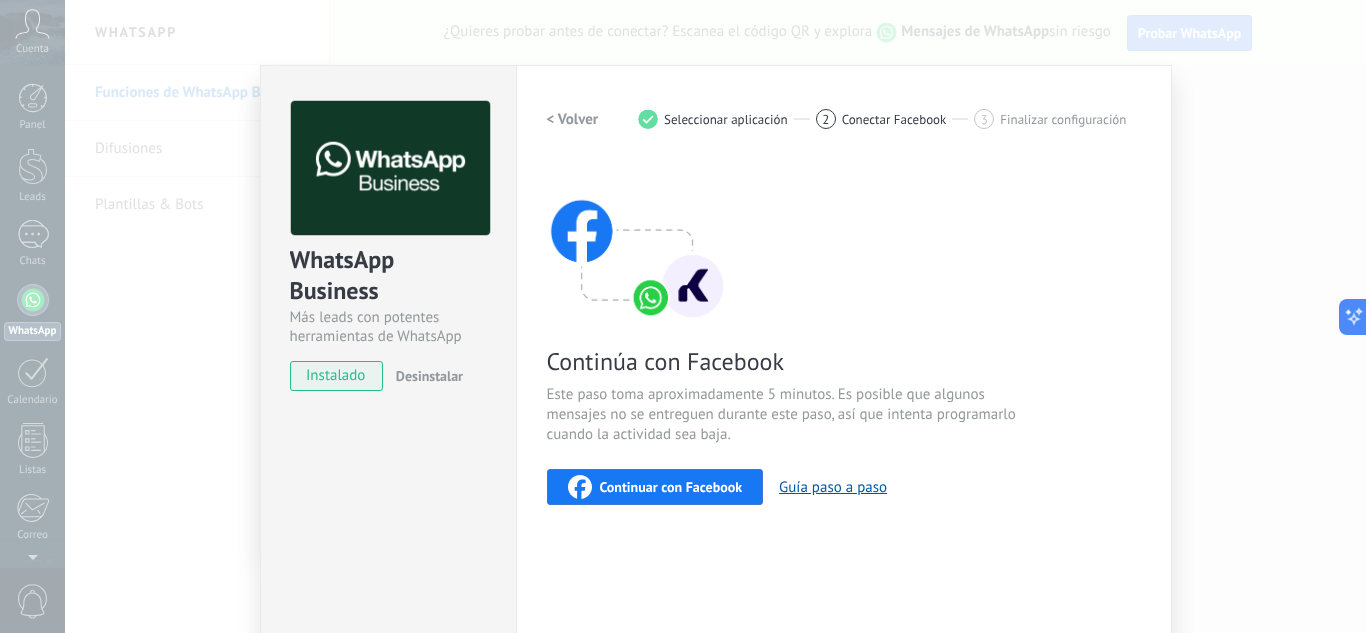 click on "Conectar Facebook" at bounding box center (894, 119) 